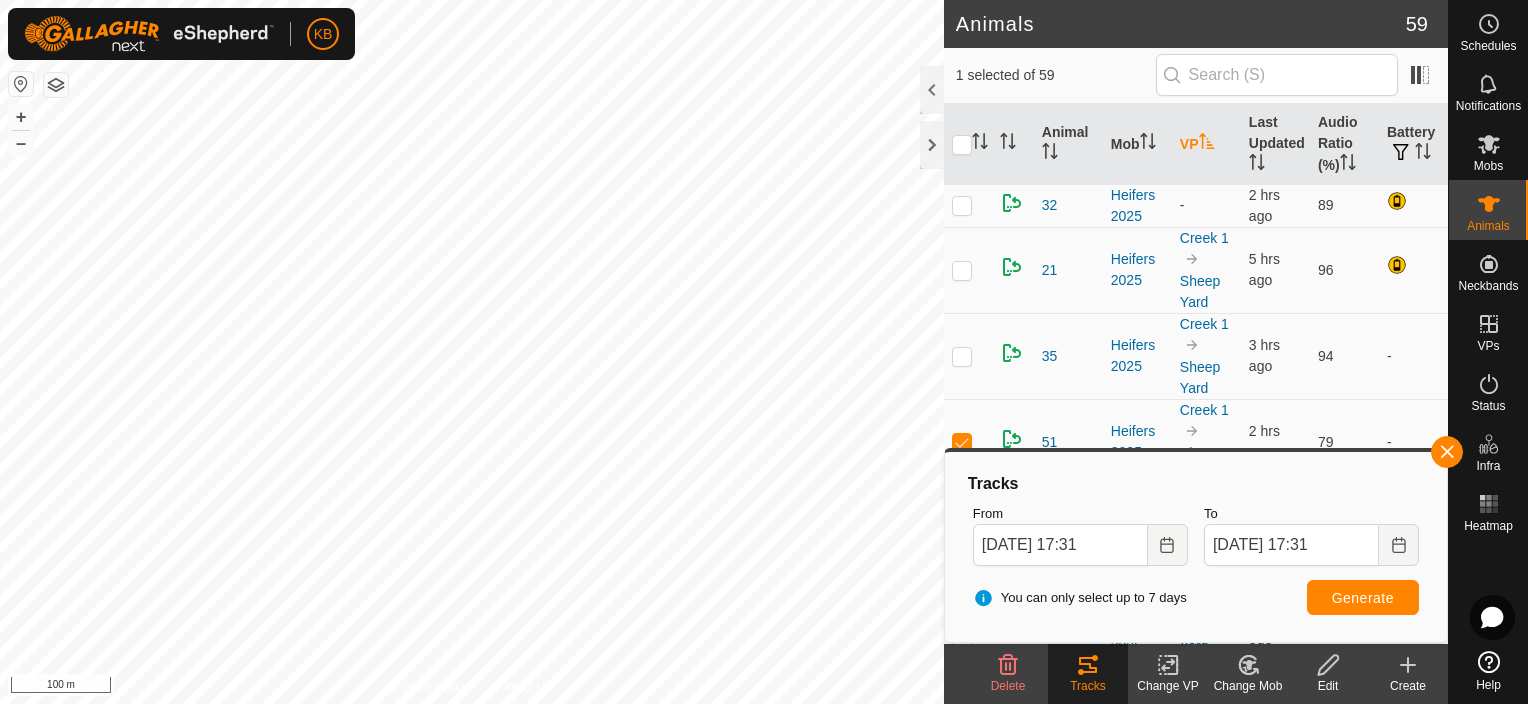 scroll, scrollTop: 0, scrollLeft: 0, axis: both 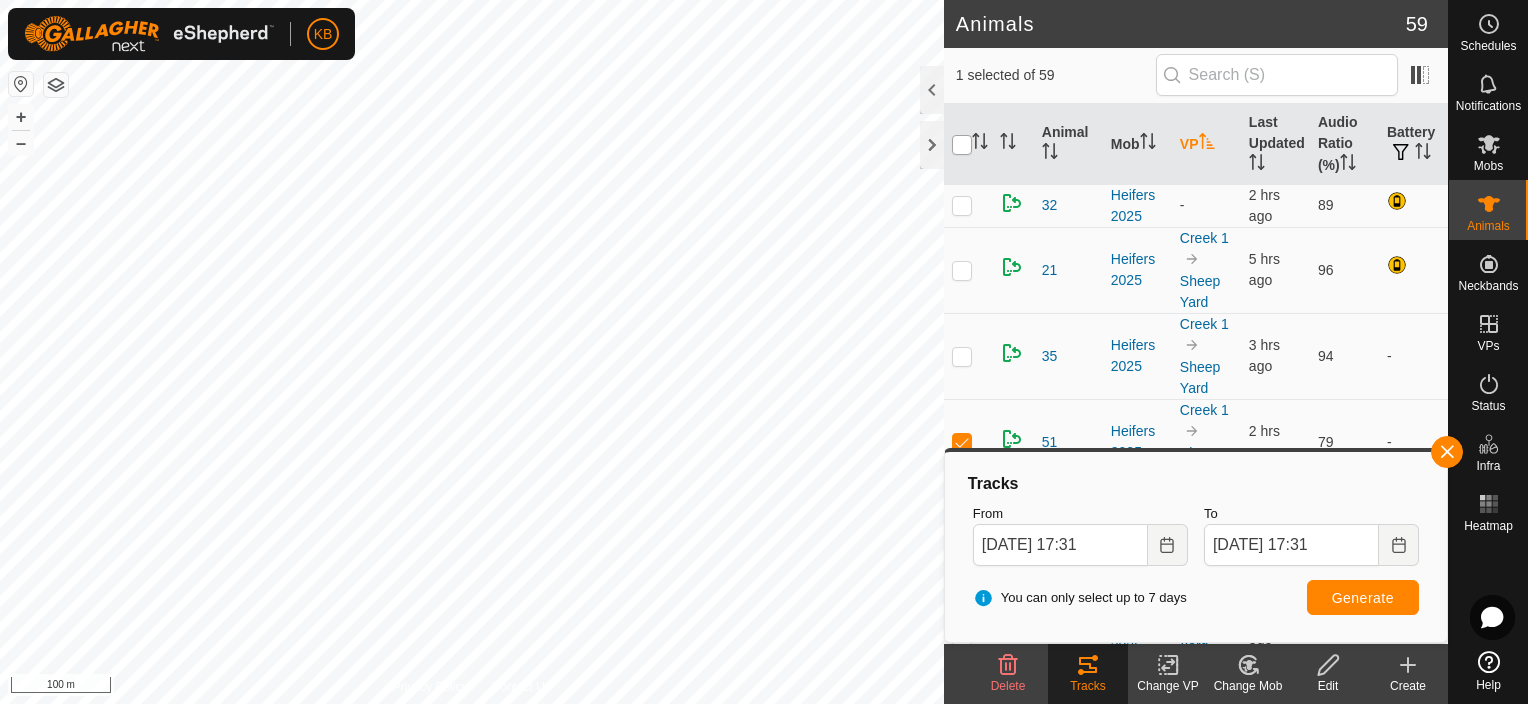 click at bounding box center [962, 145] 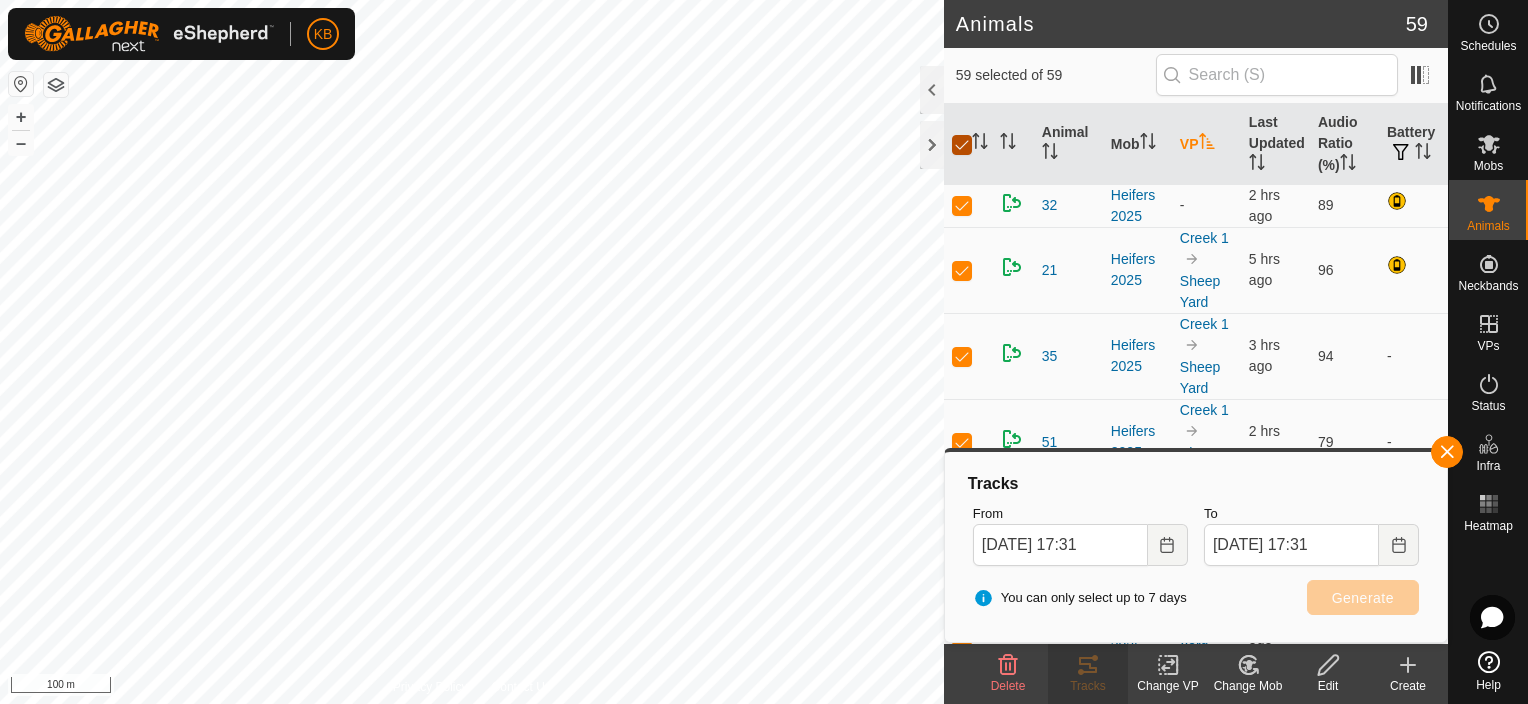 click at bounding box center [962, 145] 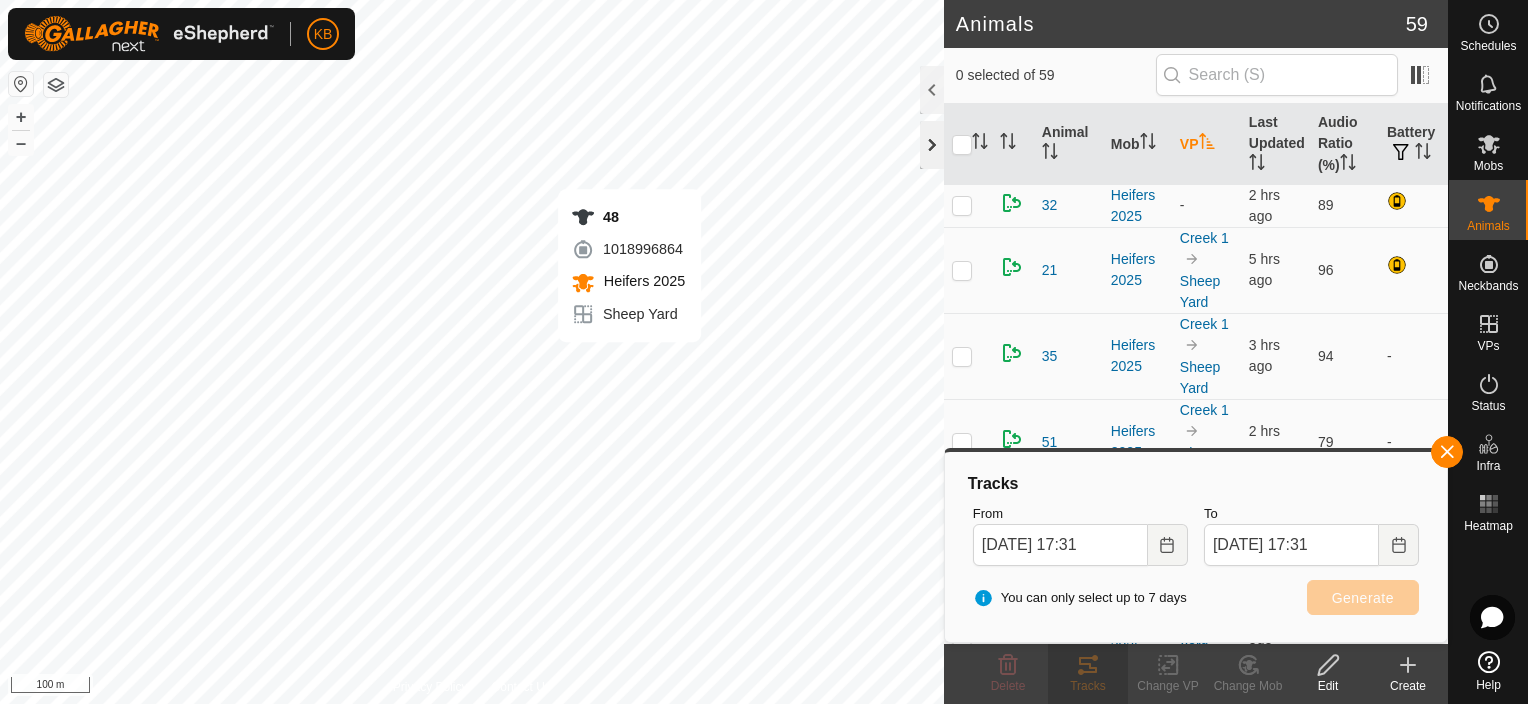 checkbox on "true" 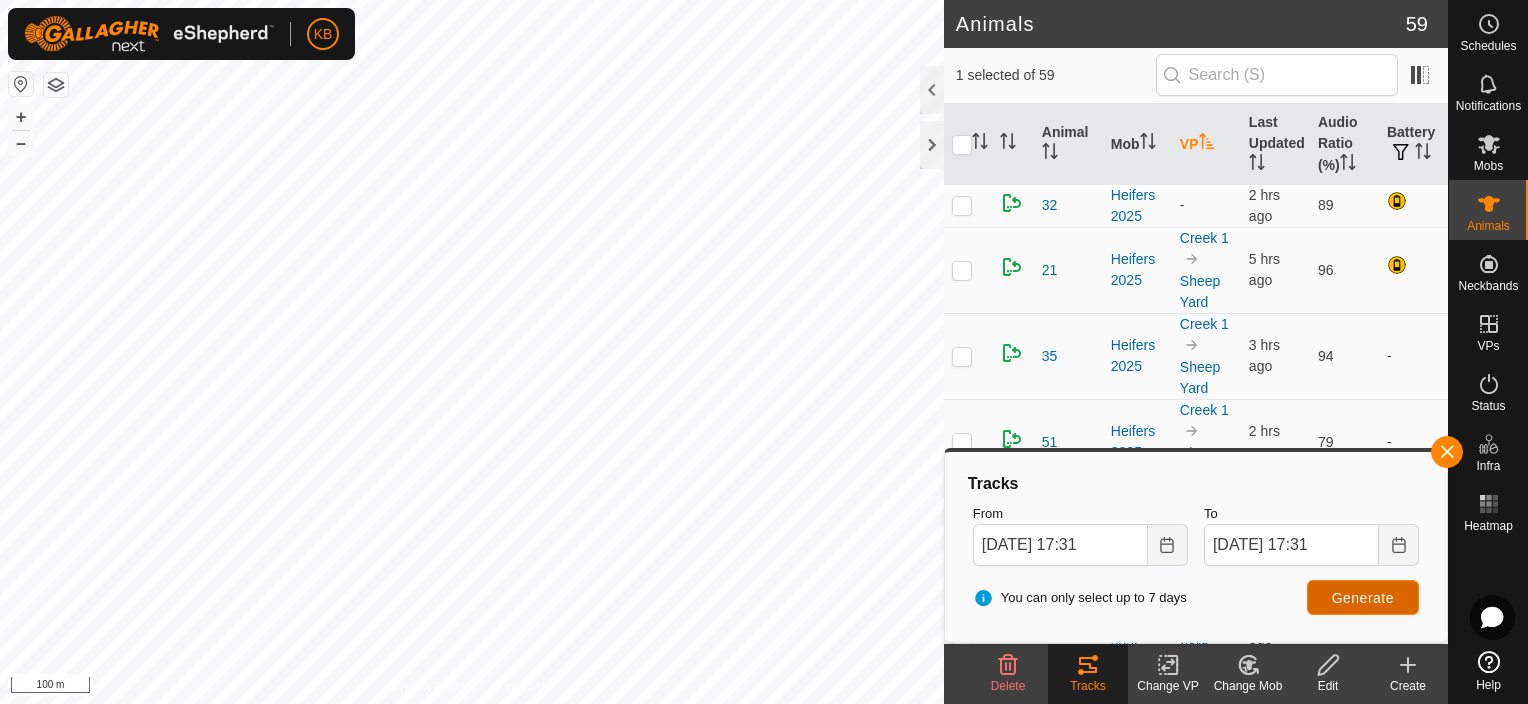 click on "Generate" at bounding box center (1363, 597) 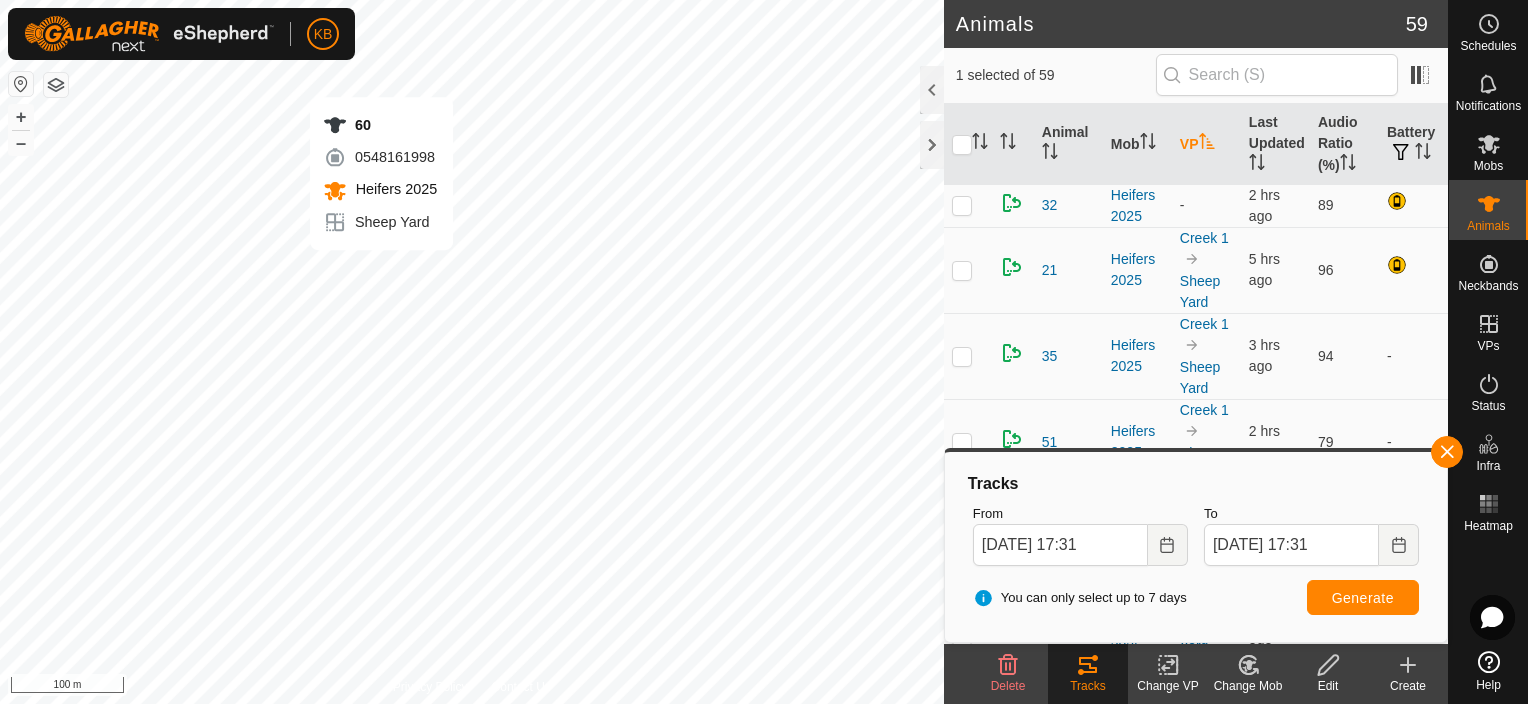 checkbox on "true" 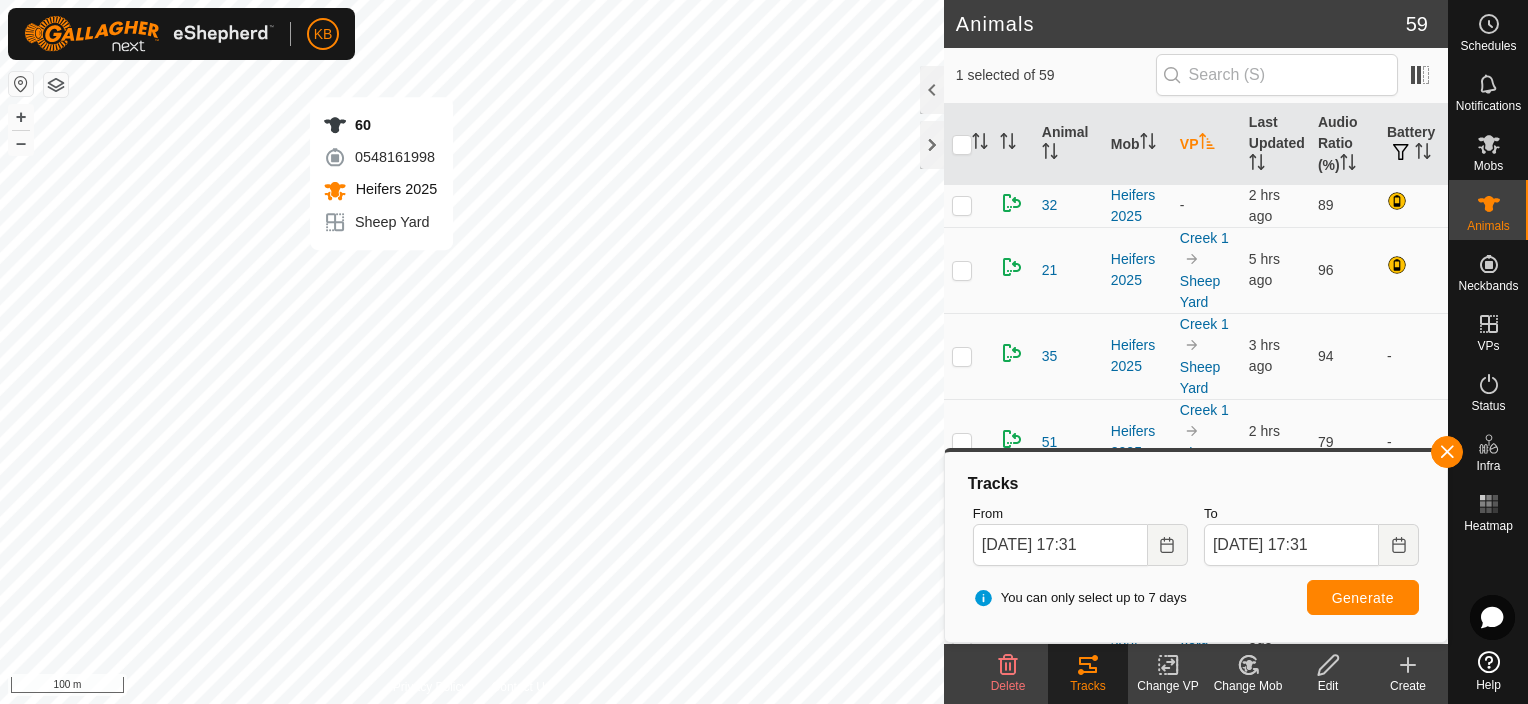 checkbox on "false" 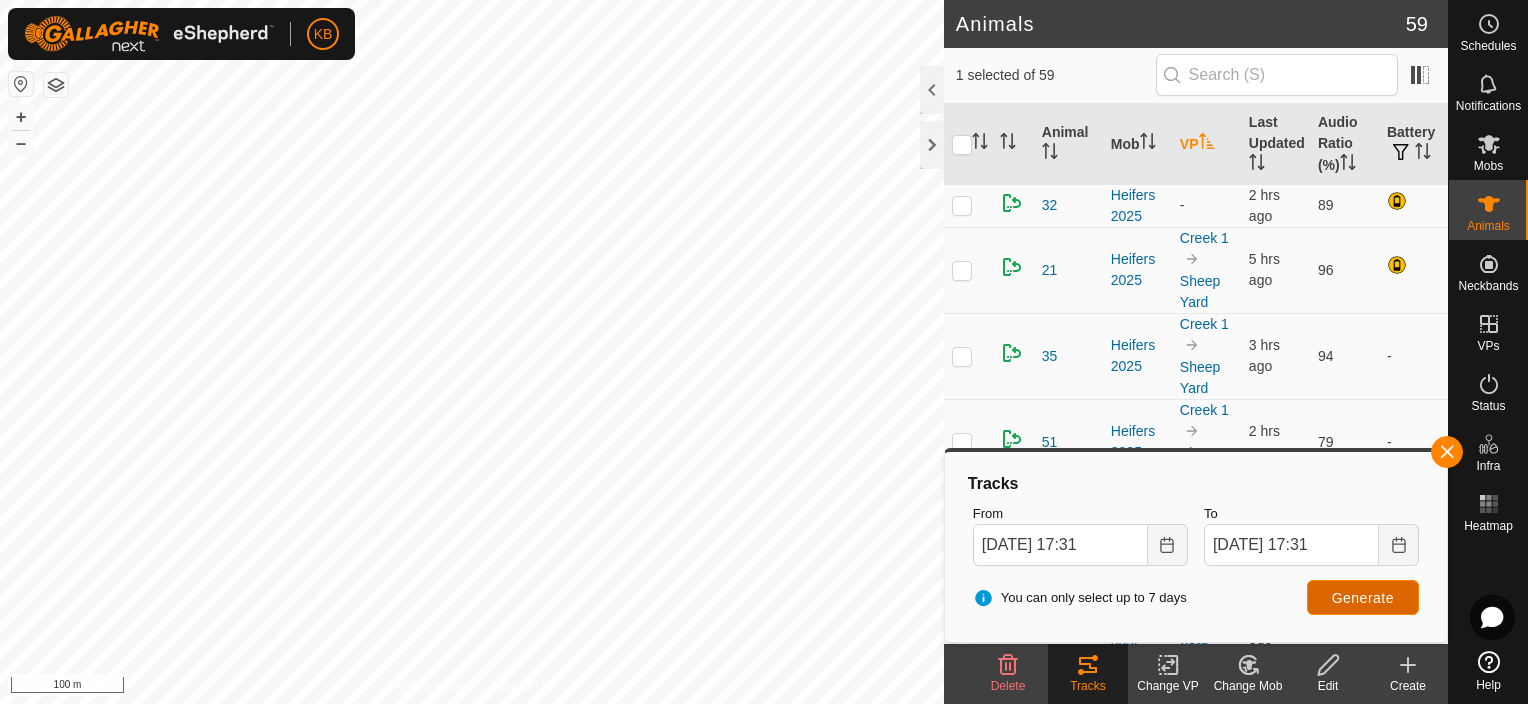click on "Generate" at bounding box center (1363, 598) 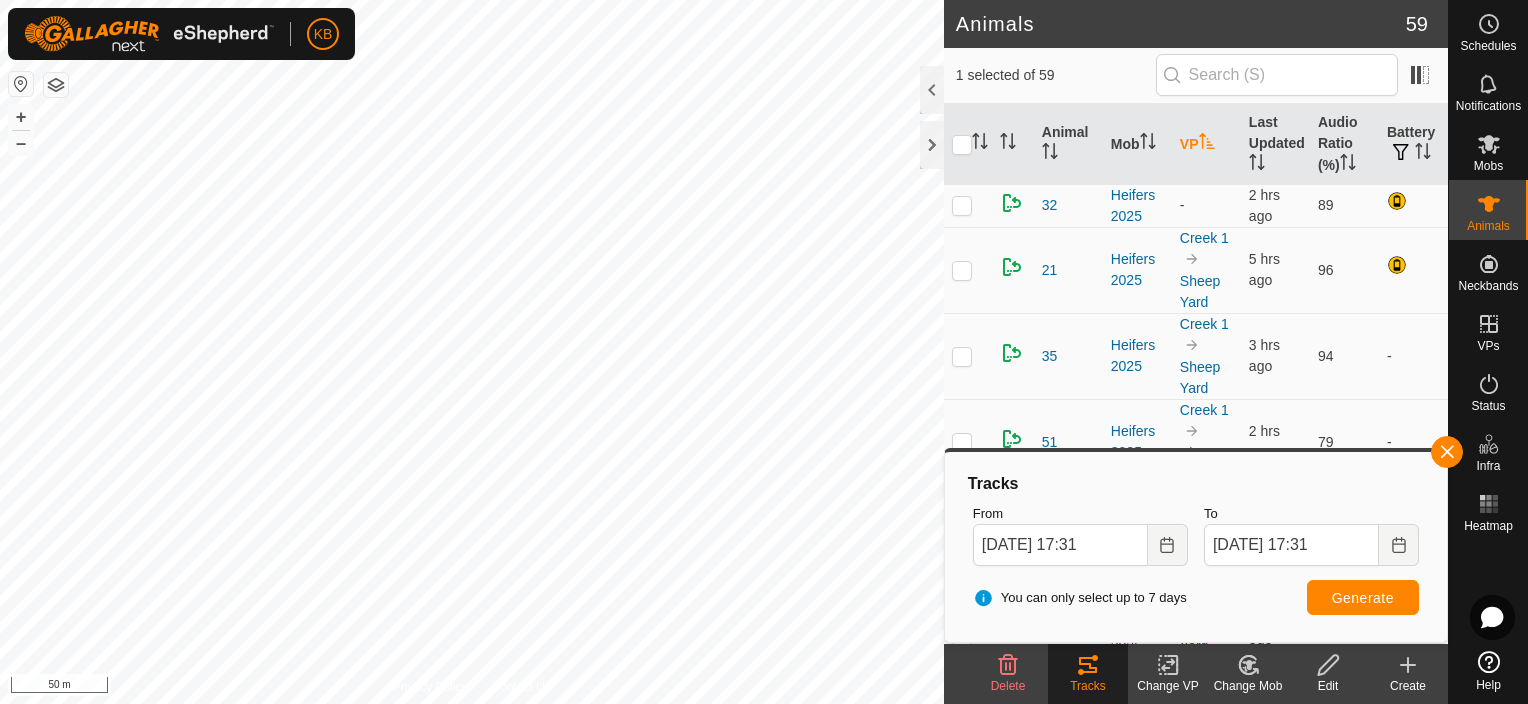 click on "KB Schedules Notifications Mobs Animals Neckbands VPs Status Infra Heatmap Help Animals 59  1 selected of 59      Animal   Mob   VP   Last Updated   Audio Ratio (%)   Battery   32   Heifers 2025  -  2 hrs ago  89   21   Heifers [GEOGRAPHIC_DATA] 1 [GEOGRAPHIC_DATA]  5 hrs ago  96   35   Heifers 2025  Creek 1 [GEOGRAPHIC_DATA]  3 hrs ago  94  -  51   Heifers [GEOGRAPHIC_DATA] 1 Sheep Yard  2 hrs ago  79  -  1   Heifers 2025  Sheep Yard  2 hrs ago  92  -  12   Heifers 2025  Sheep Yard  3 hrs ago  94  -  23   Heifers 2025  Sheep Yard  2 hrs ago  86  -  34   Heifers 2025  Sheep Yard  2 hrs ago  88  -  45   Heifers 2025  Sheep Yard  2 hrs ago  86  -  56   Heifers 2025  Sheep Yard  2 hrs ago  87  -  58   Heifers 2025  Sheep Yard  2 hrs ago  92  -  59   Heifers 2025  Sheep Yard  2 hrs ago  86  -  60   Heifers 2025  Sheep Yard  2 hrs ago  81  -  2   Heifers 2025  Sheep Yard  2 hrs ago  89  -  3   Heifers 2025  Sheep Yard  2 hrs ago  92  -  4   Heifers 2025  Sheep Yard  3 hrs ago  86  -  5   Heifers 2025  Sheep Yard  2 hrs ago  89" at bounding box center (764, 352) 